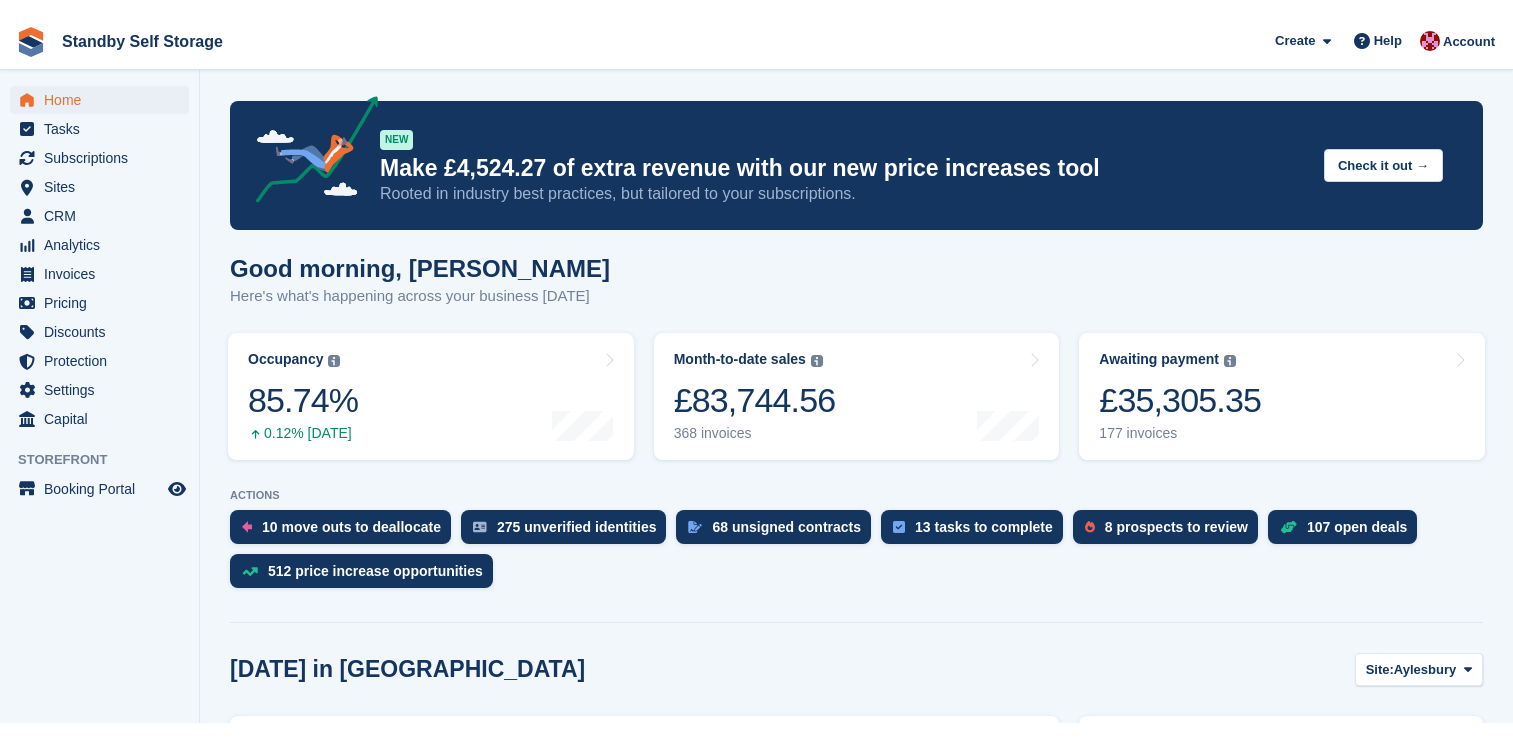 scroll, scrollTop: 0, scrollLeft: 0, axis: both 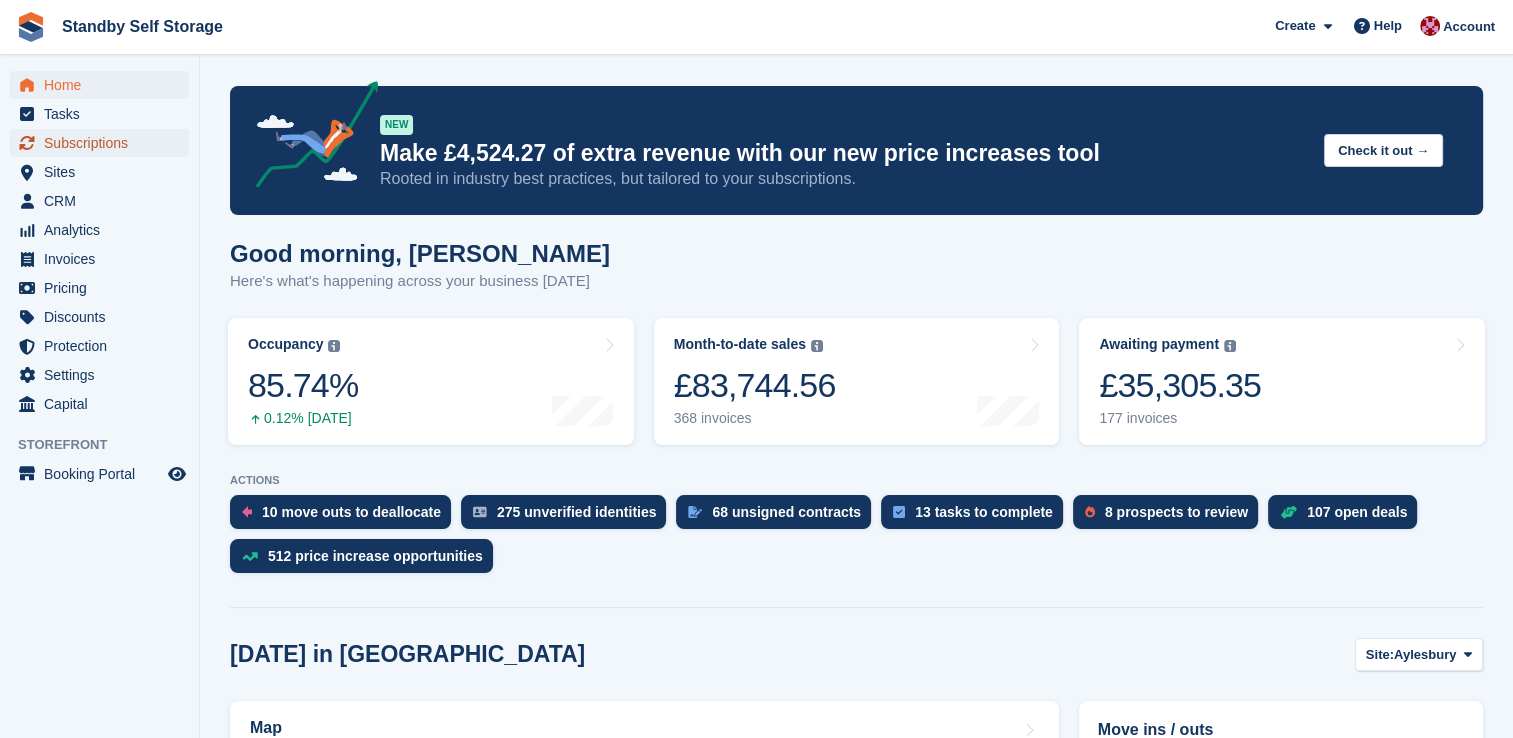 click on "Subscriptions" at bounding box center [104, 143] 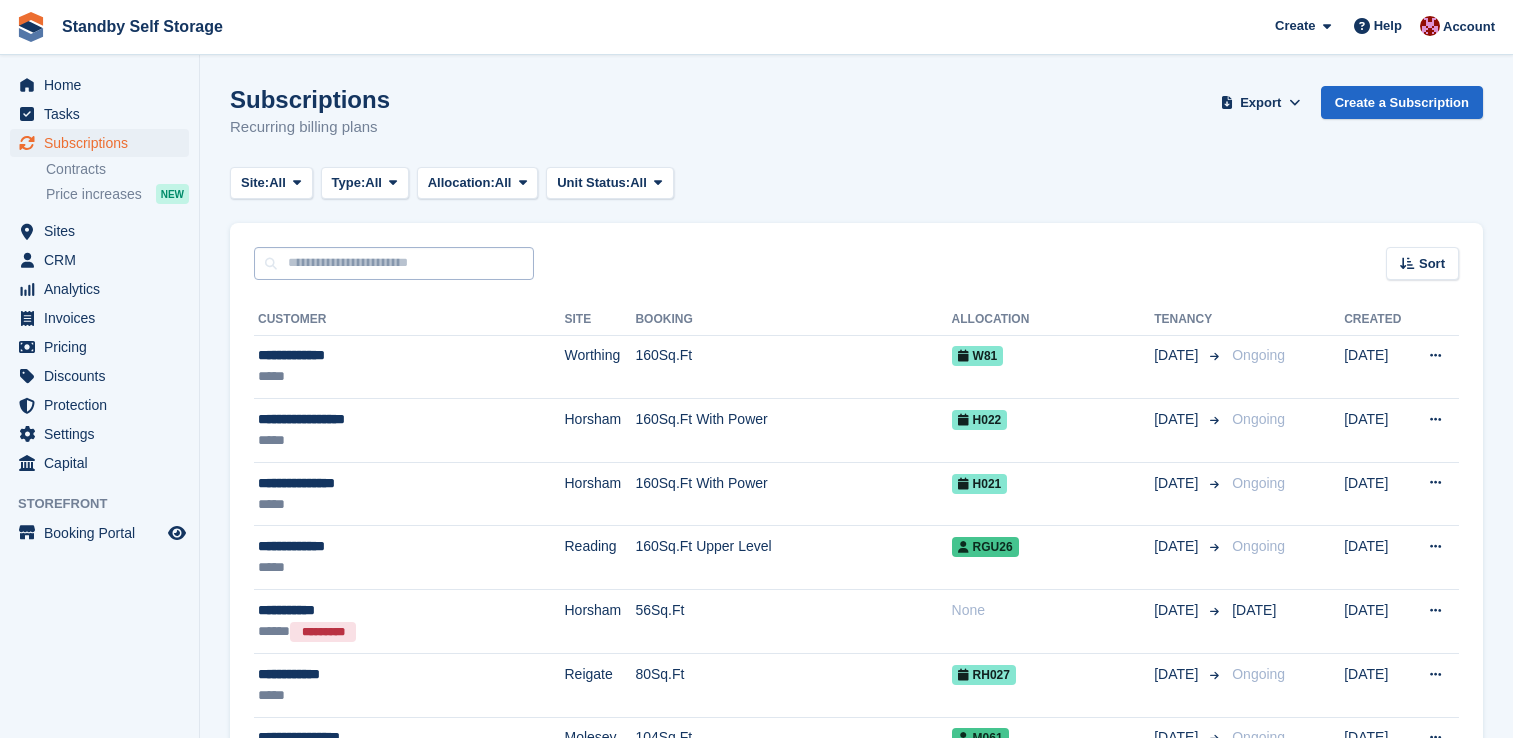 scroll, scrollTop: 0, scrollLeft: 0, axis: both 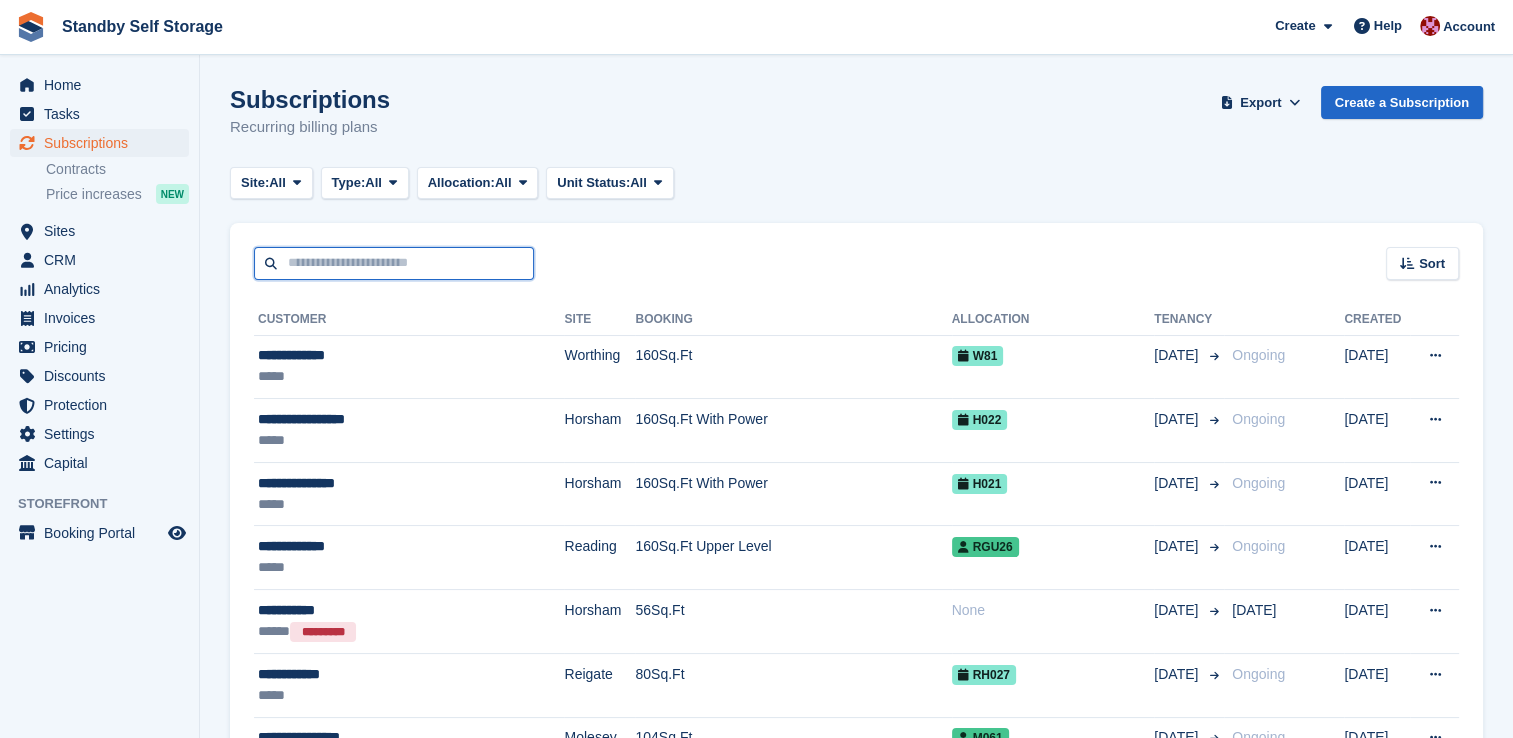 click at bounding box center [394, 263] 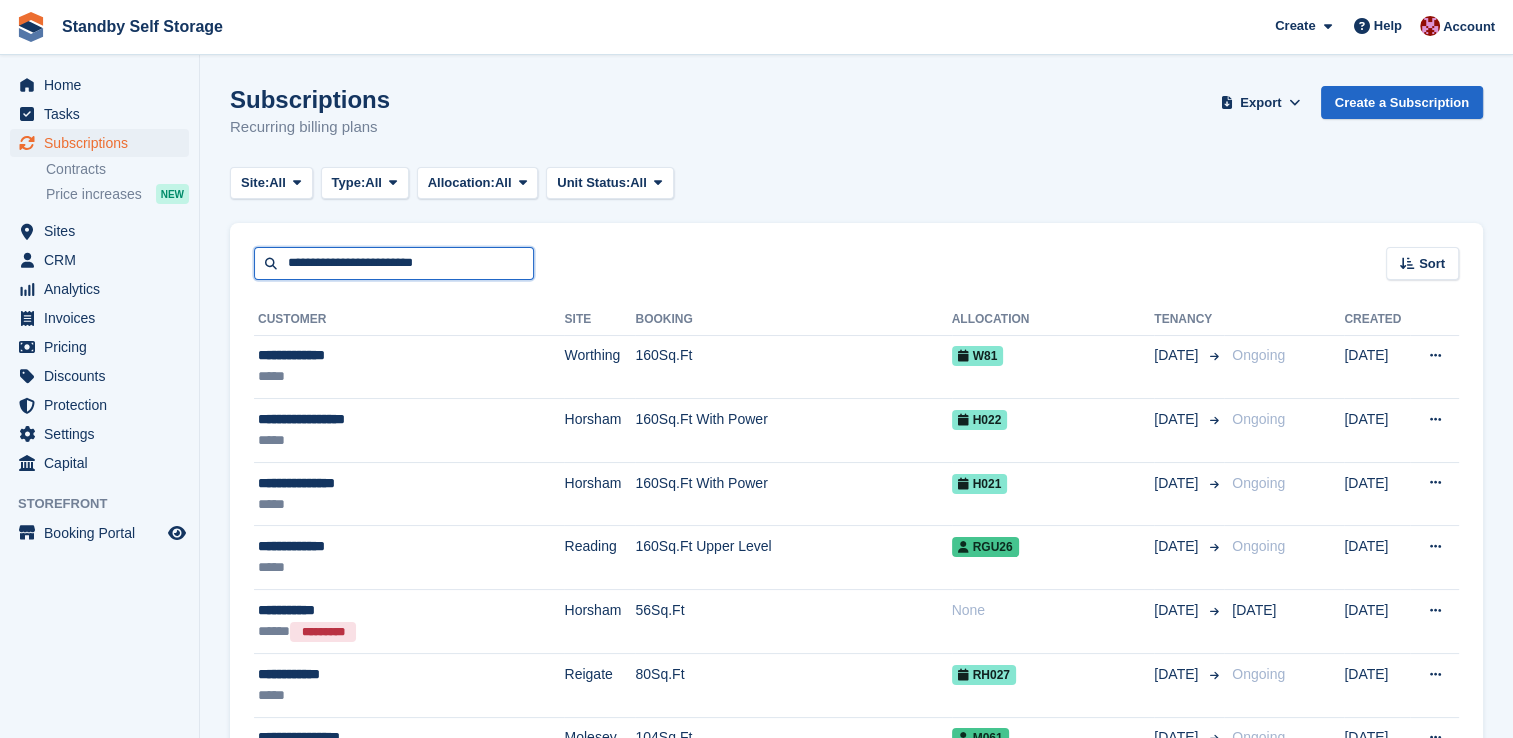 drag, startPoint x: 359, startPoint y: 265, endPoint x: -4, endPoint y: 220, distance: 365.77863 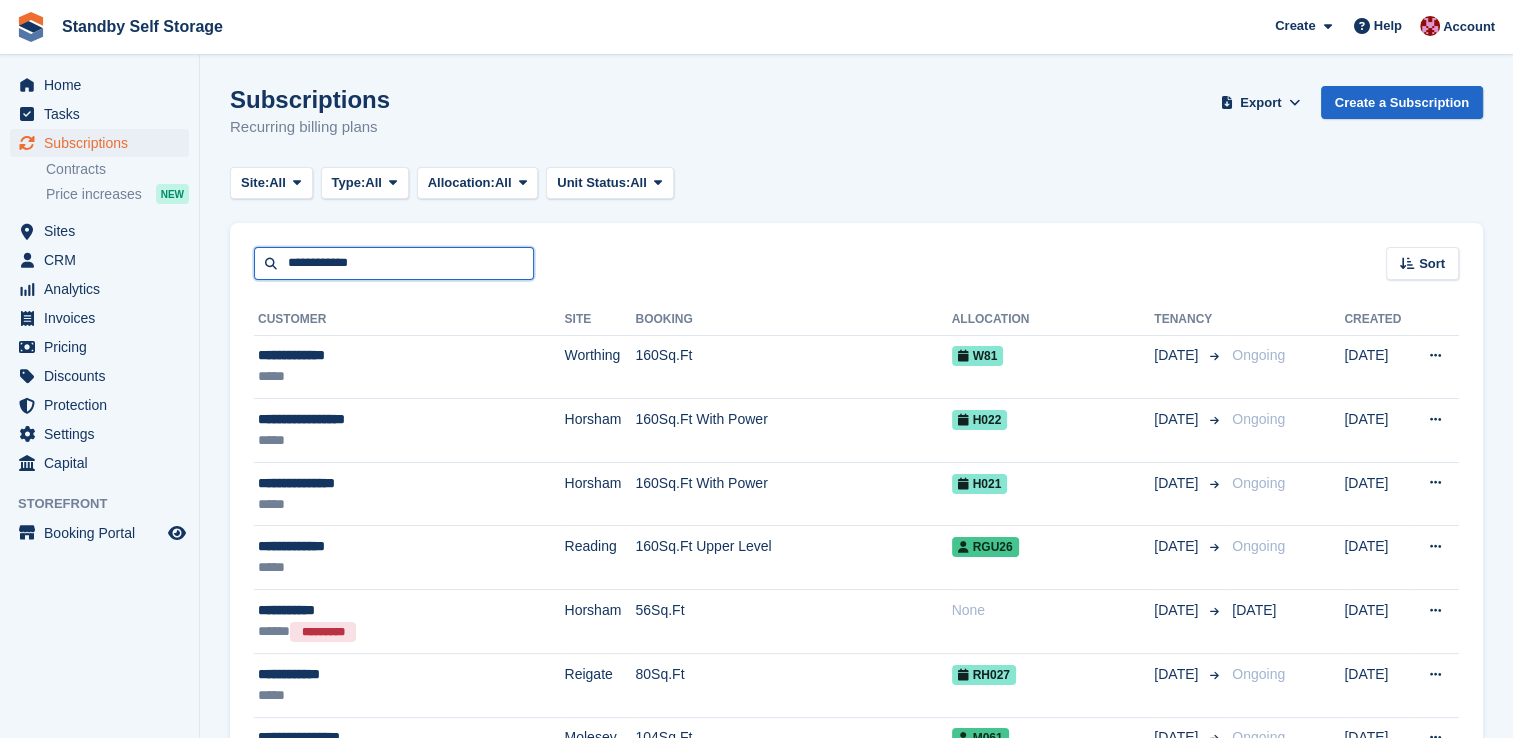 type on "**********" 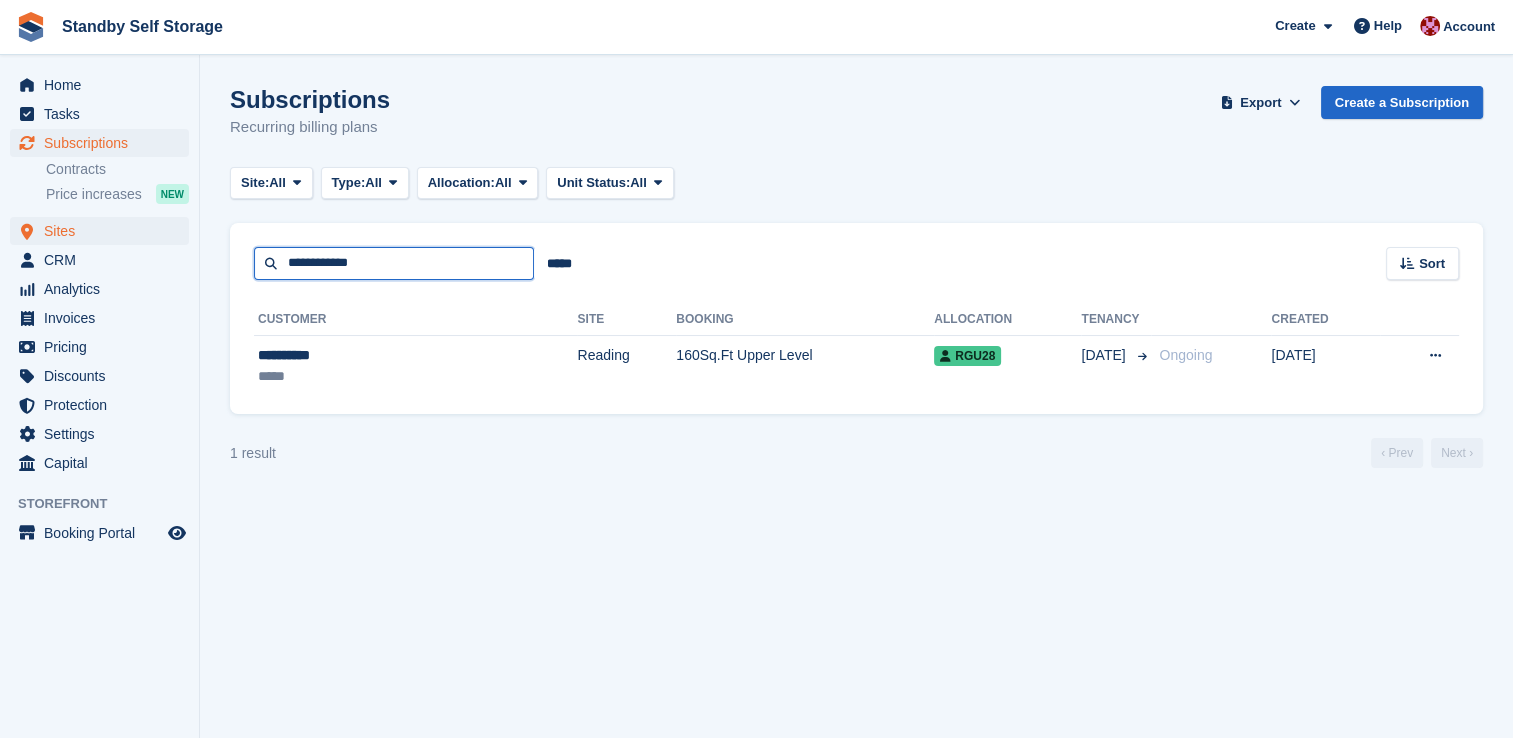 drag, startPoint x: 391, startPoint y: 262, endPoint x: 85, endPoint y: 217, distance: 309.29114 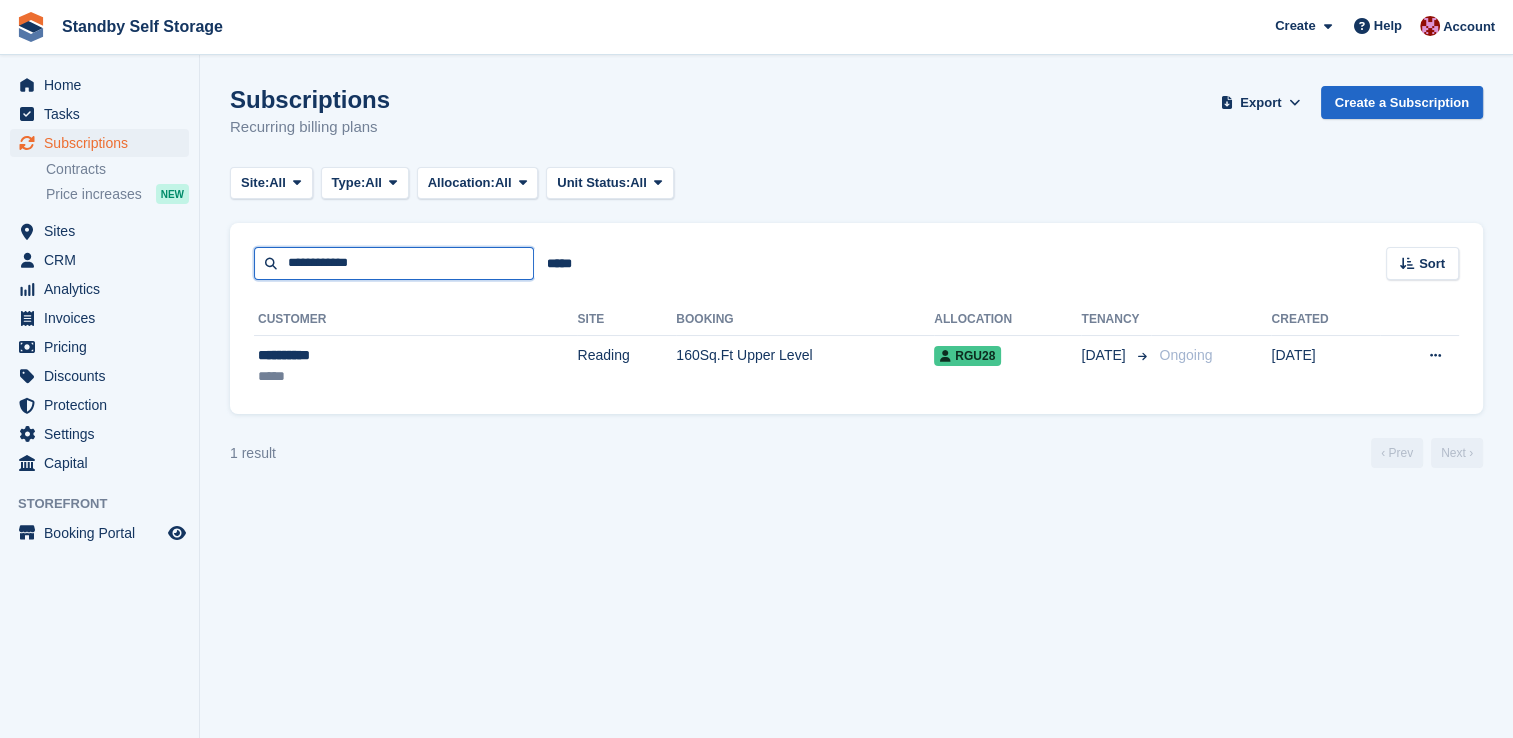 paste on "**********" 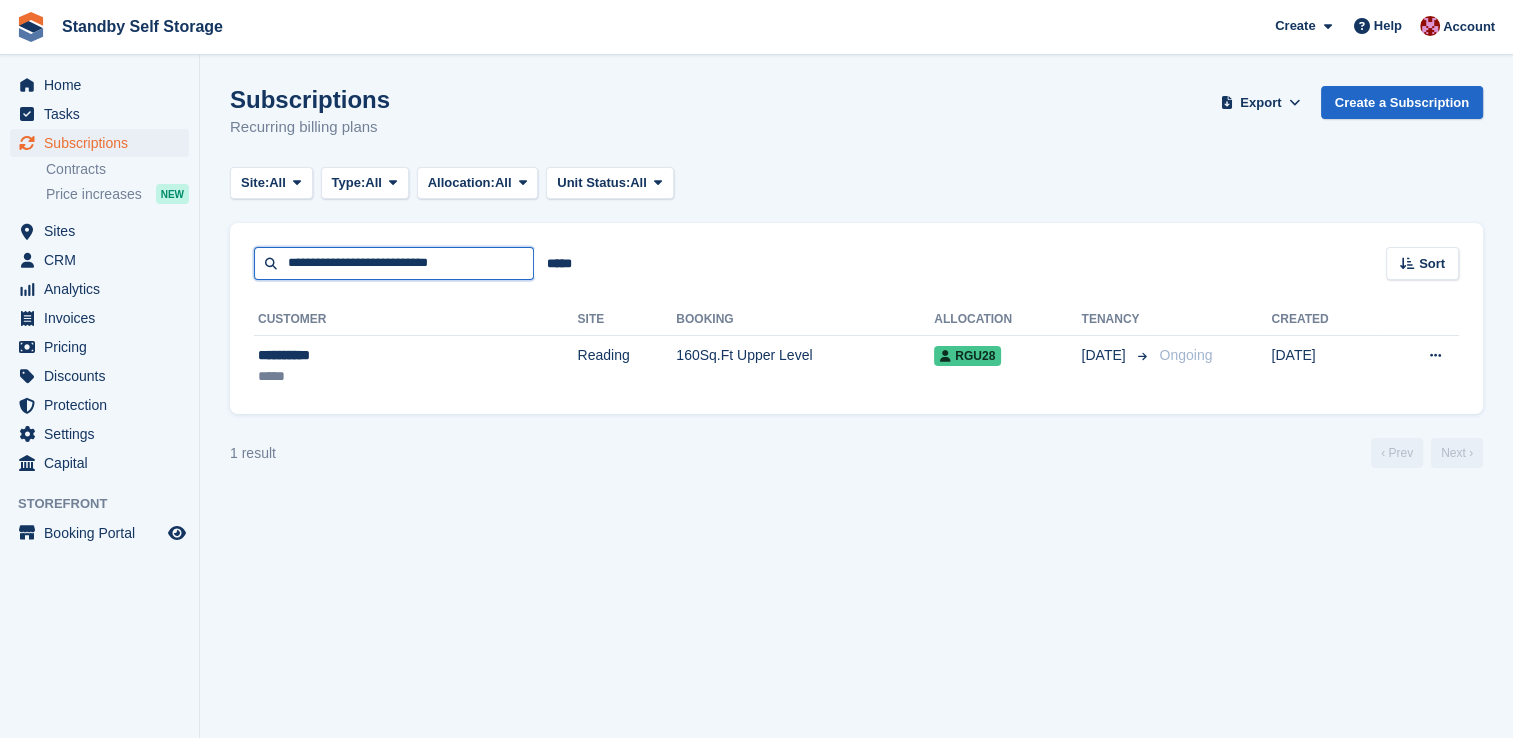 drag, startPoint x: 343, startPoint y: 265, endPoint x: 0, endPoint y: 177, distance: 354.10873 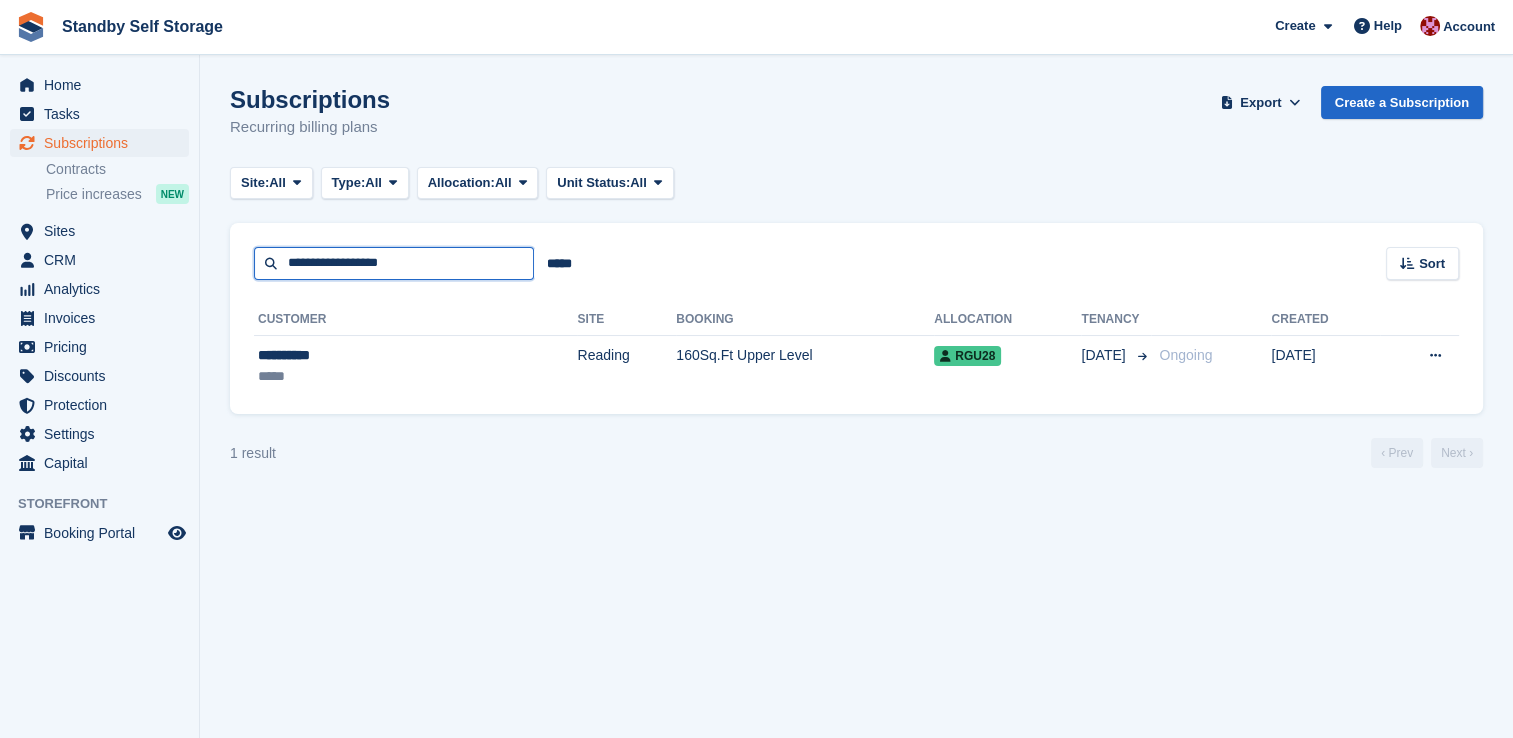 type on "**********" 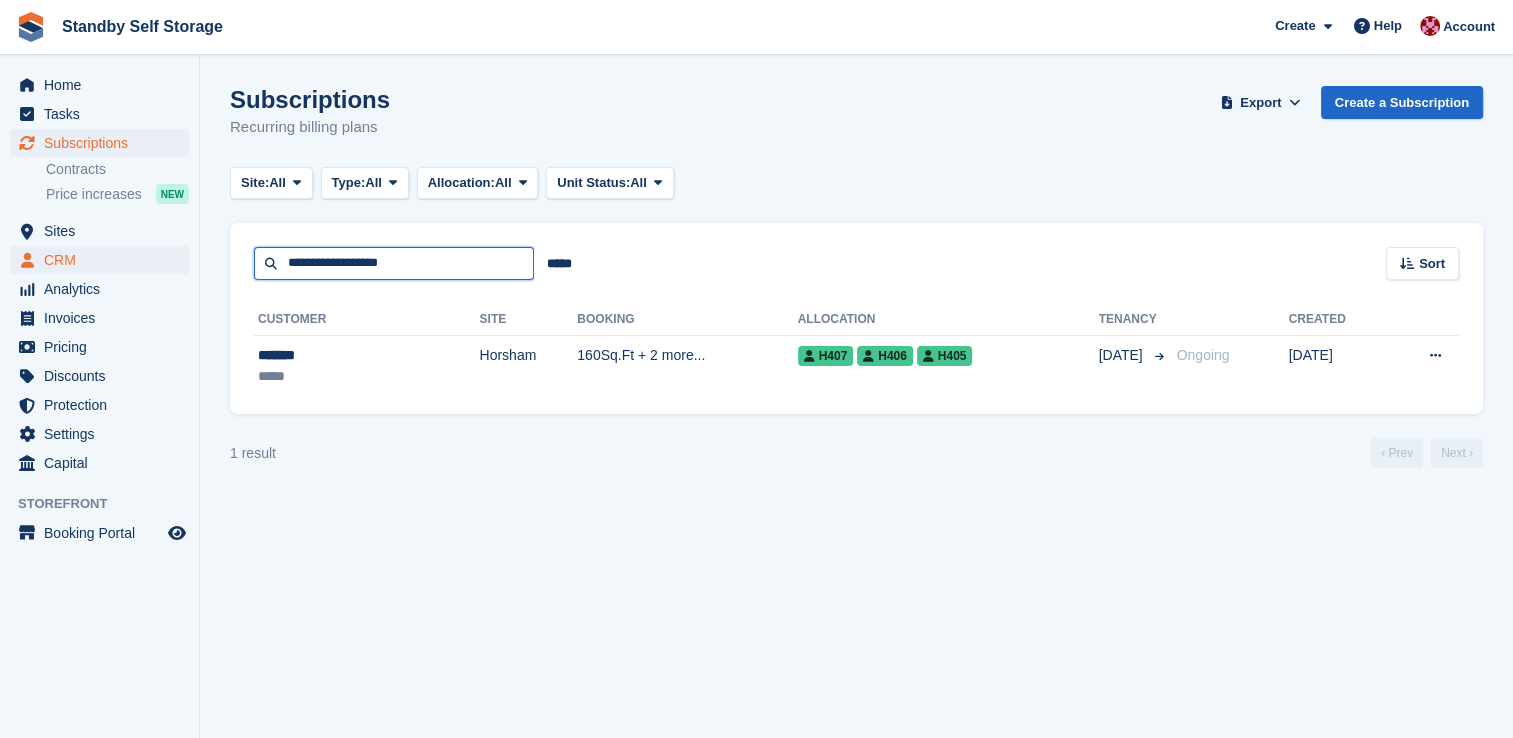 drag, startPoint x: 439, startPoint y: 271, endPoint x: 106, endPoint y: 246, distance: 333.93713 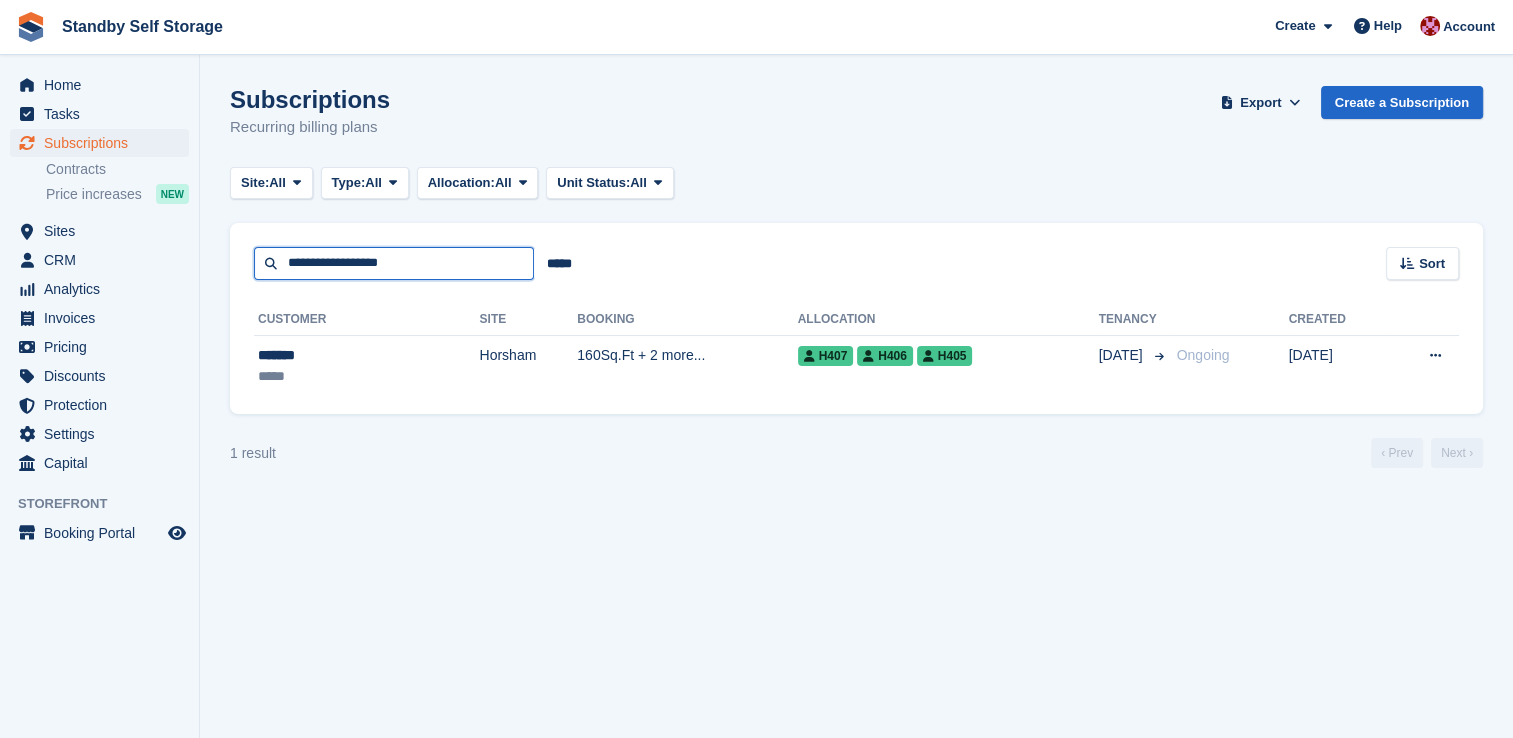 paste on "**********" 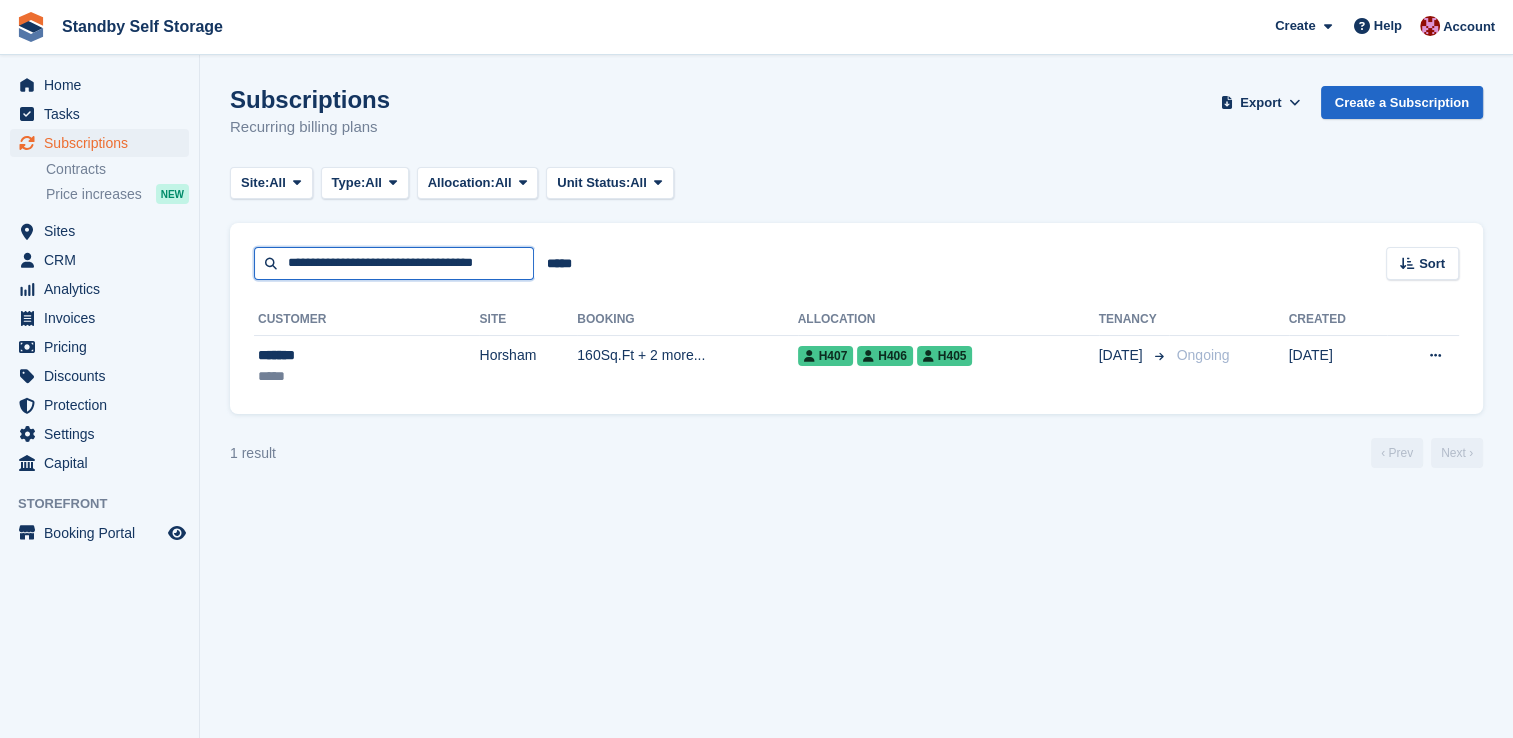 drag, startPoint x: 385, startPoint y: 261, endPoint x: -4, endPoint y: 253, distance: 389.08224 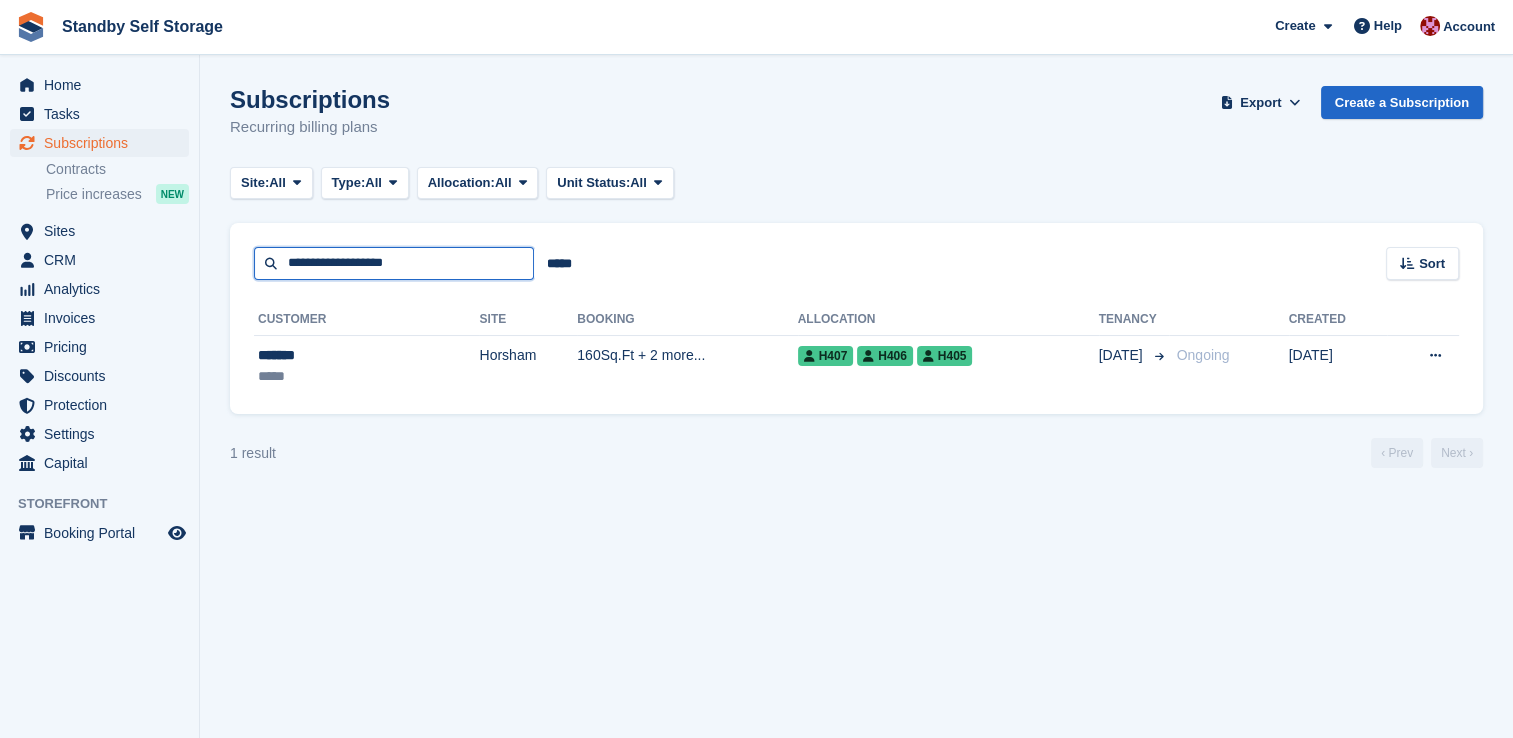 type on "**********" 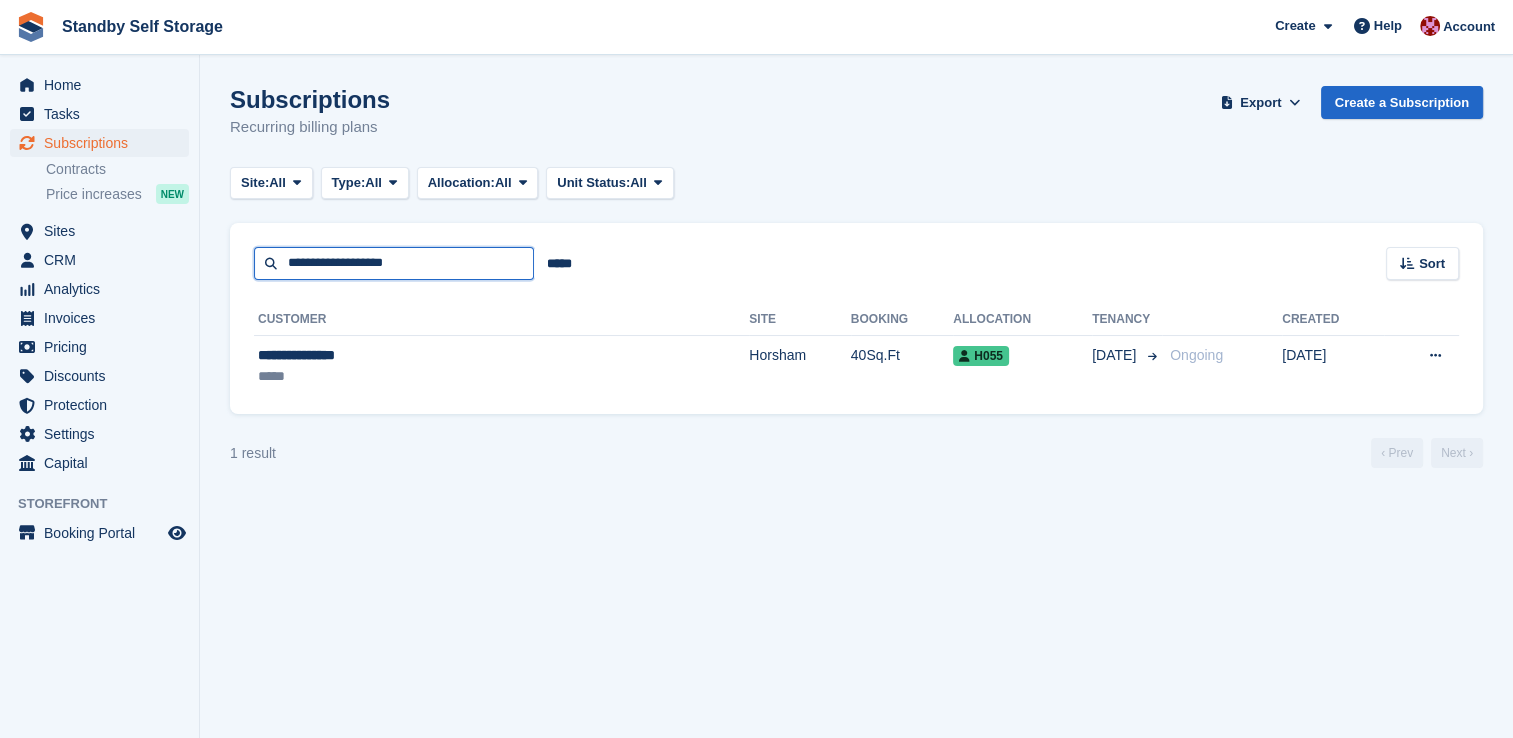 drag, startPoint x: 436, startPoint y: 257, endPoint x: 260, endPoint y: 244, distance: 176.47946 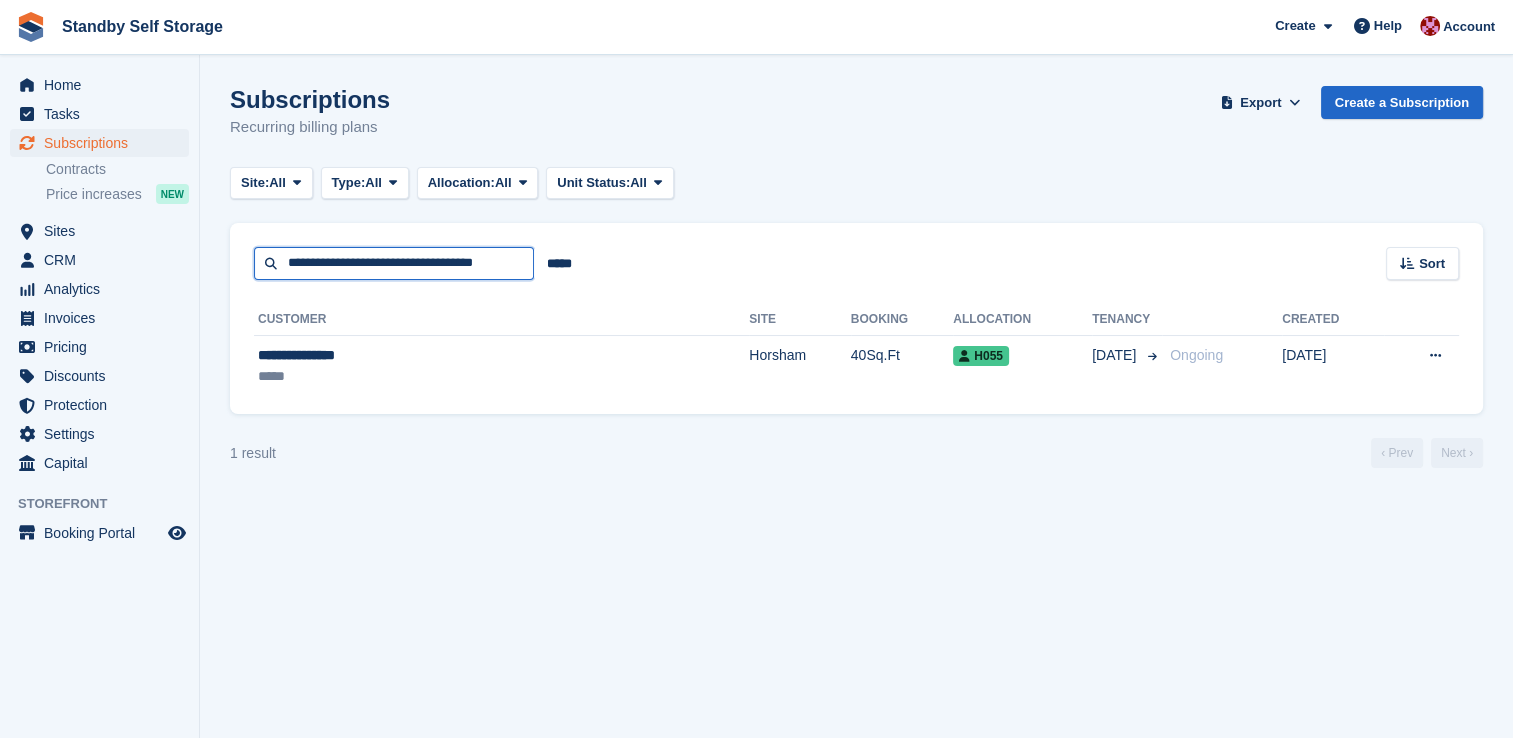 drag, startPoint x: 374, startPoint y: 265, endPoint x: -4, endPoint y: 253, distance: 378.19043 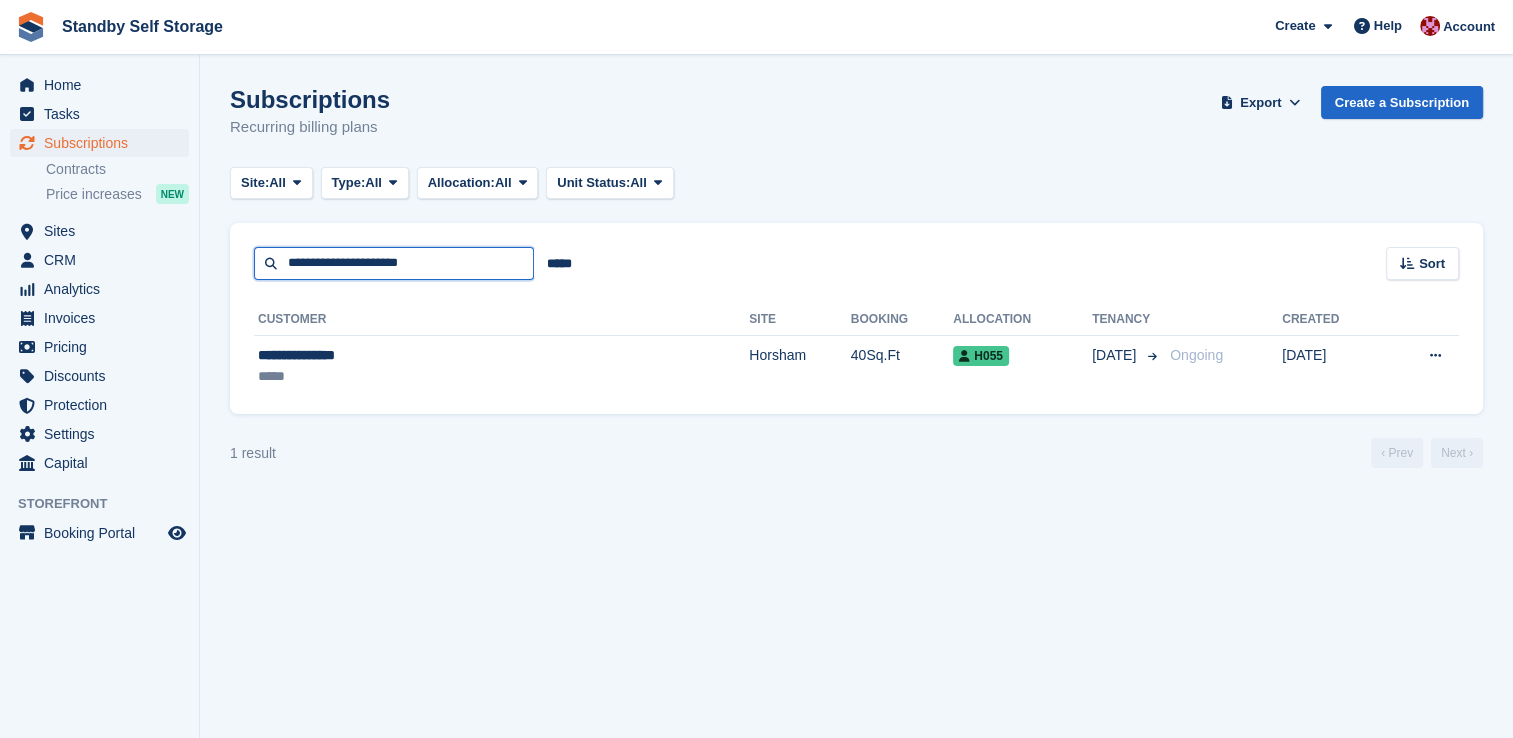 type on "**********" 